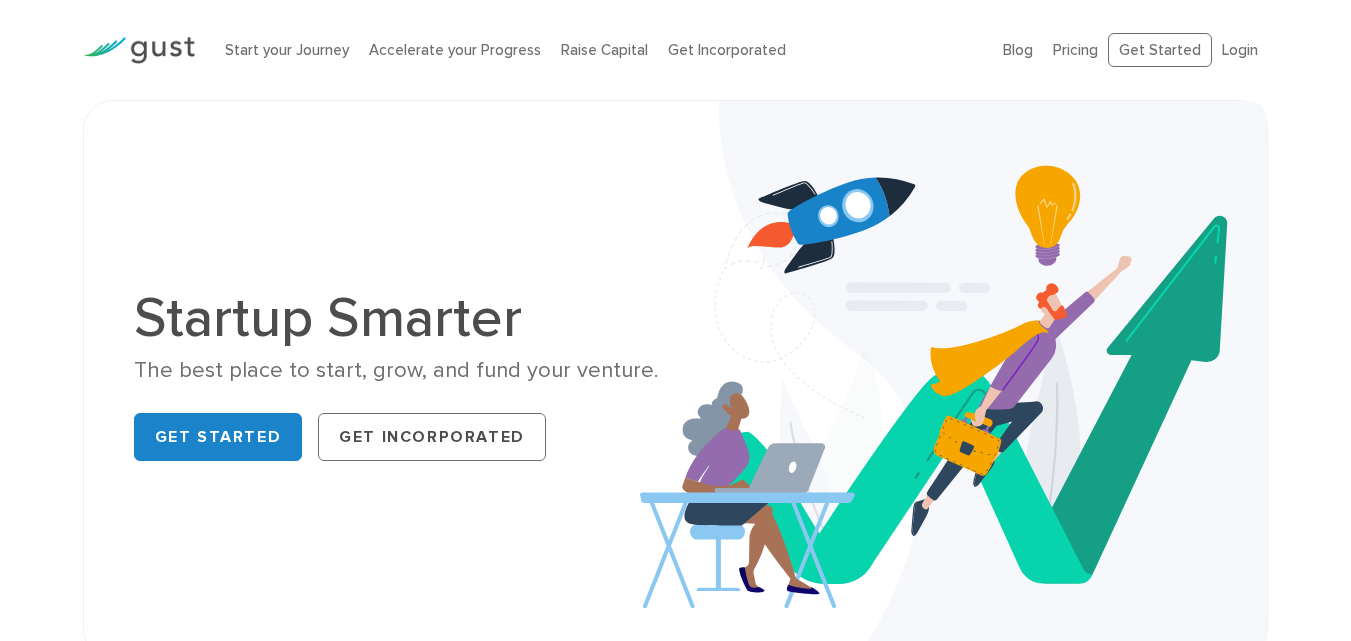 scroll, scrollTop: 0, scrollLeft: 0, axis: both 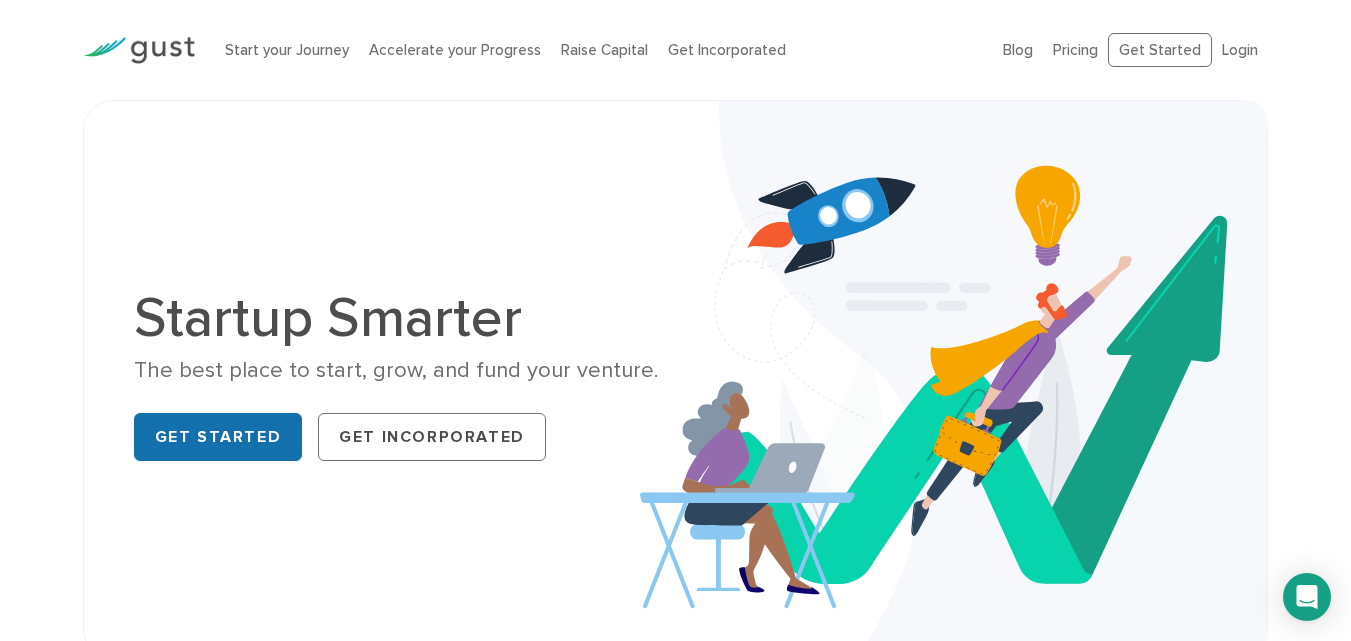 click on "Get Started" at bounding box center [218, 437] 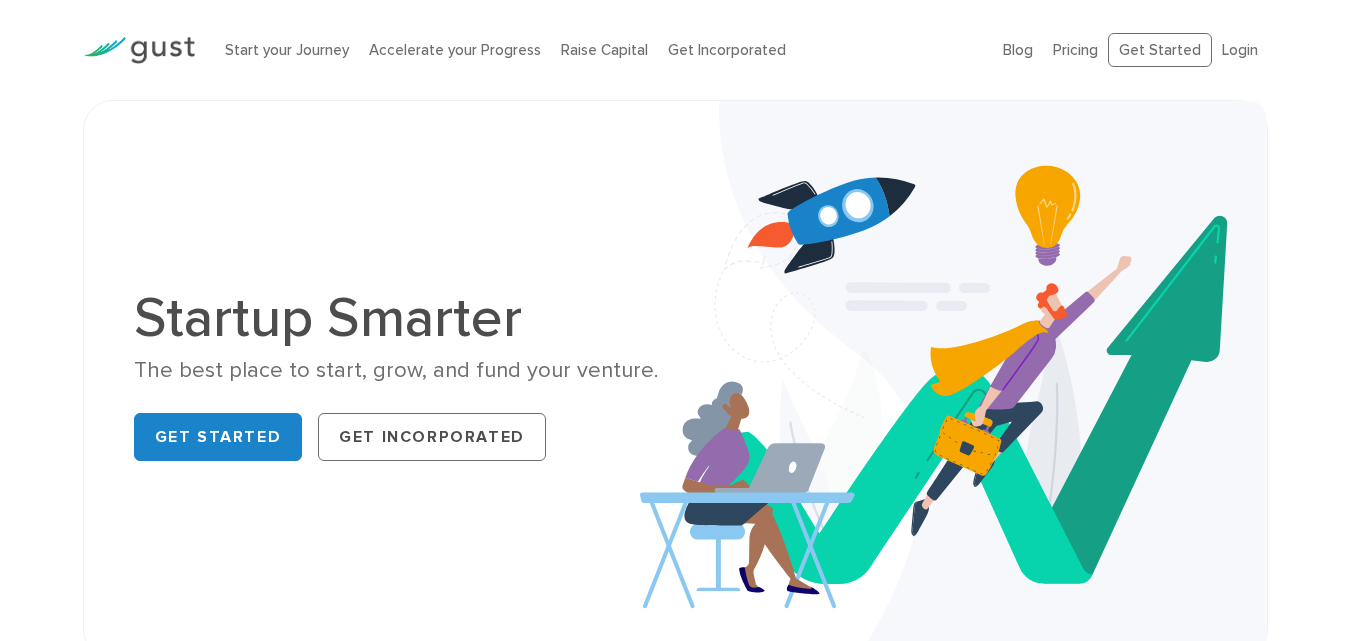 scroll, scrollTop: 0, scrollLeft: 0, axis: both 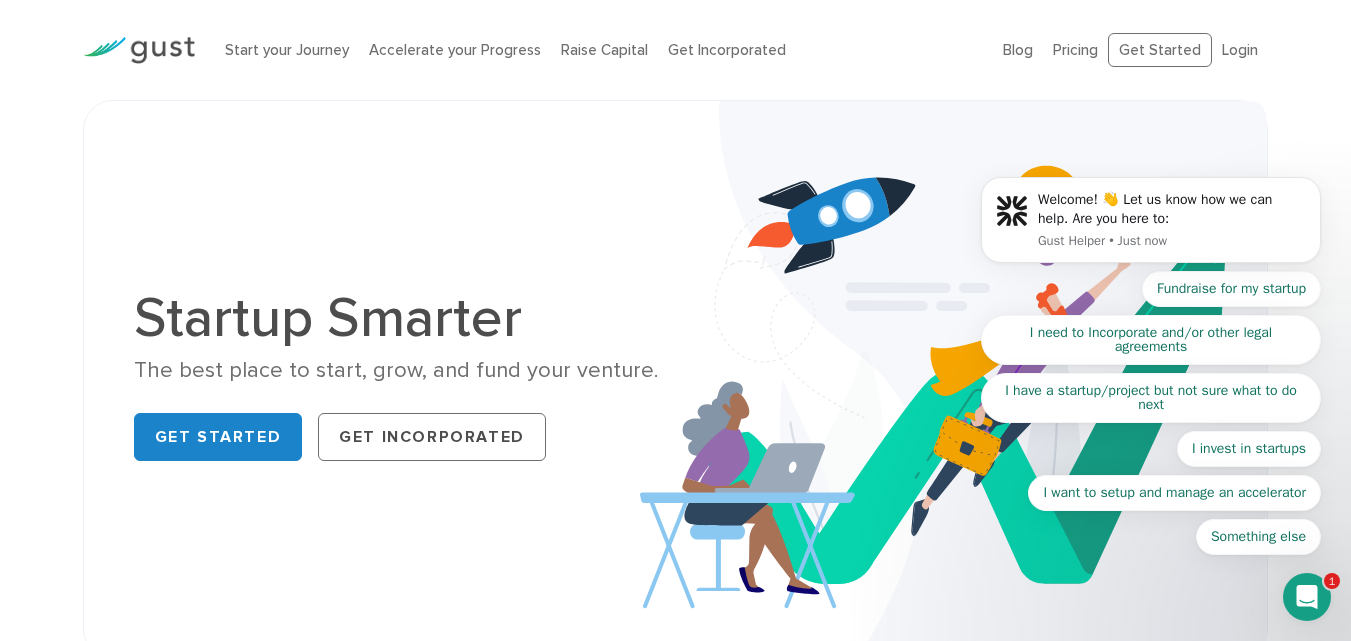 click on "Welcome! 👋 Let us know how we can help. Are you here to: Gust Helper • Just now Fundraise for my startup I need to Incorporate and/or other legal agreements I have a startup/project but not sure what to do next I invest in startups I want to setup and manage an accelerator Something else" at bounding box center (1151, 225) 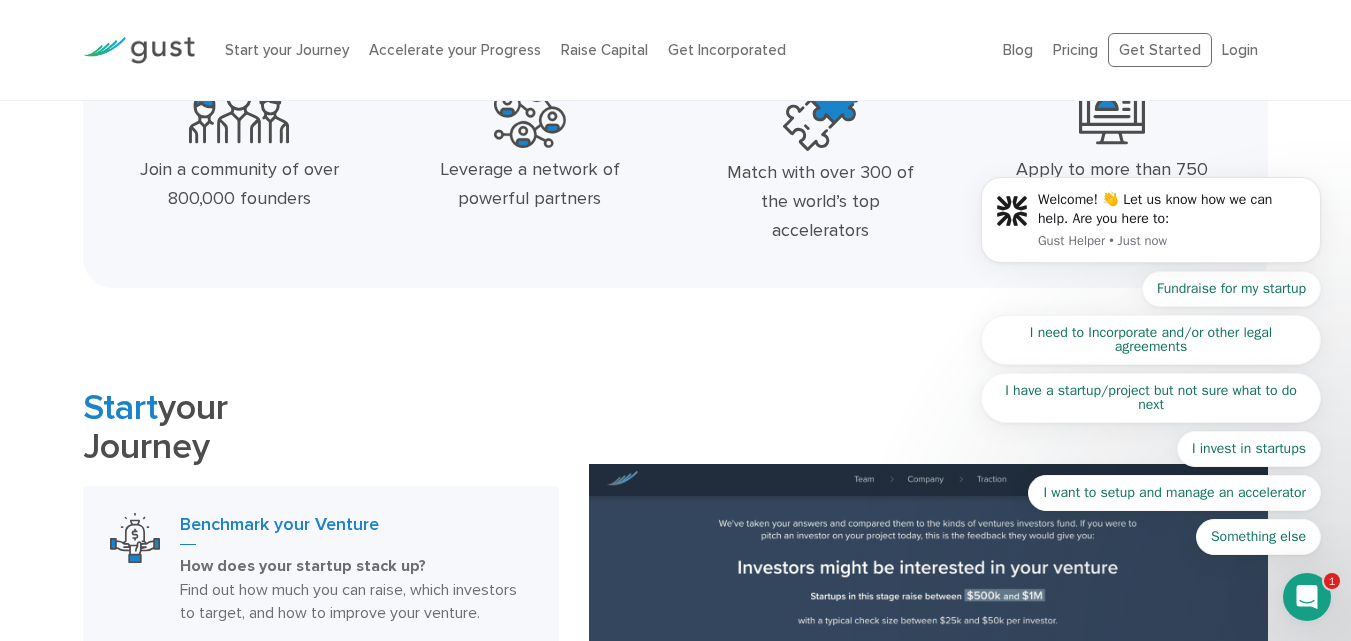 scroll, scrollTop: 0, scrollLeft: 0, axis: both 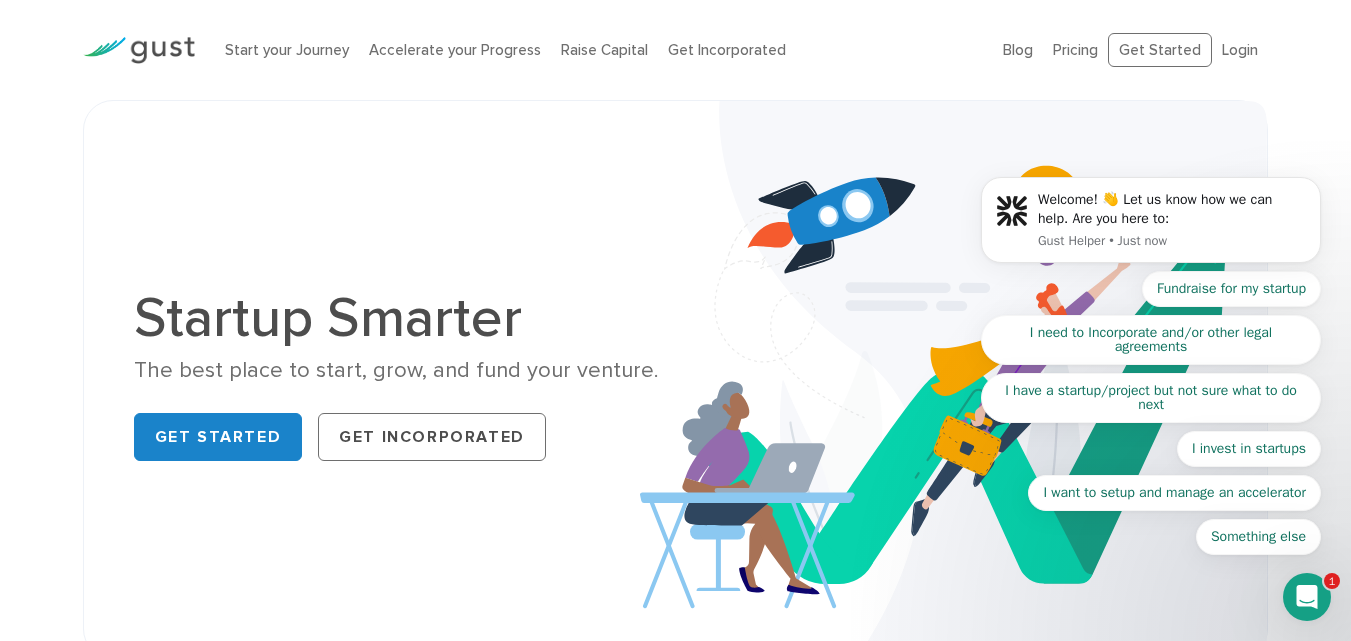 click on "Welcome! 👋 Let us know how we can help. Are you here to: Gust Helper • Just now Fundraise for my startup I need to Incorporate and/or other legal agreements I have a startup/project but not sure what to do next I invest in startups I want to setup and manage an accelerator Something else" at bounding box center (1151, 225) 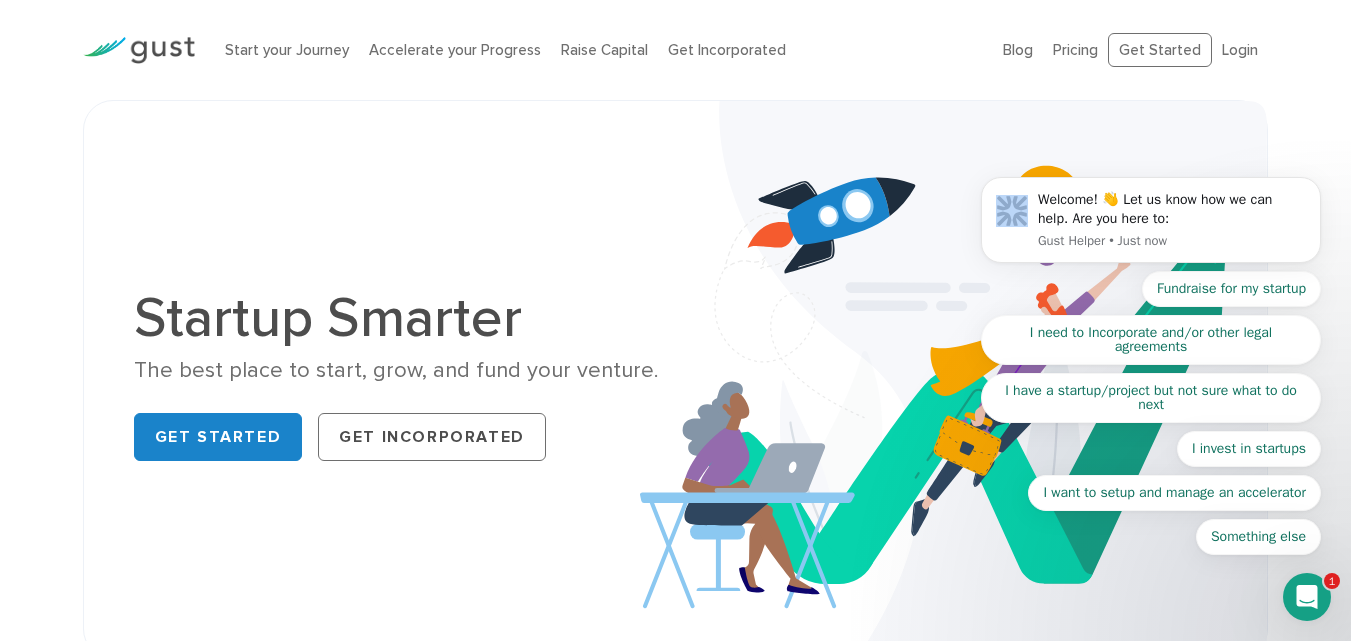click on "Welcome! 👋 Let us know how we can help. Are you here to: Gust Helper • Just now Fundraise for my startup I need to Incorporate and/or other legal agreements I have a startup/project but not sure what to do next I invest in startups I want to setup and manage an accelerator Something else" at bounding box center [1151, 225] 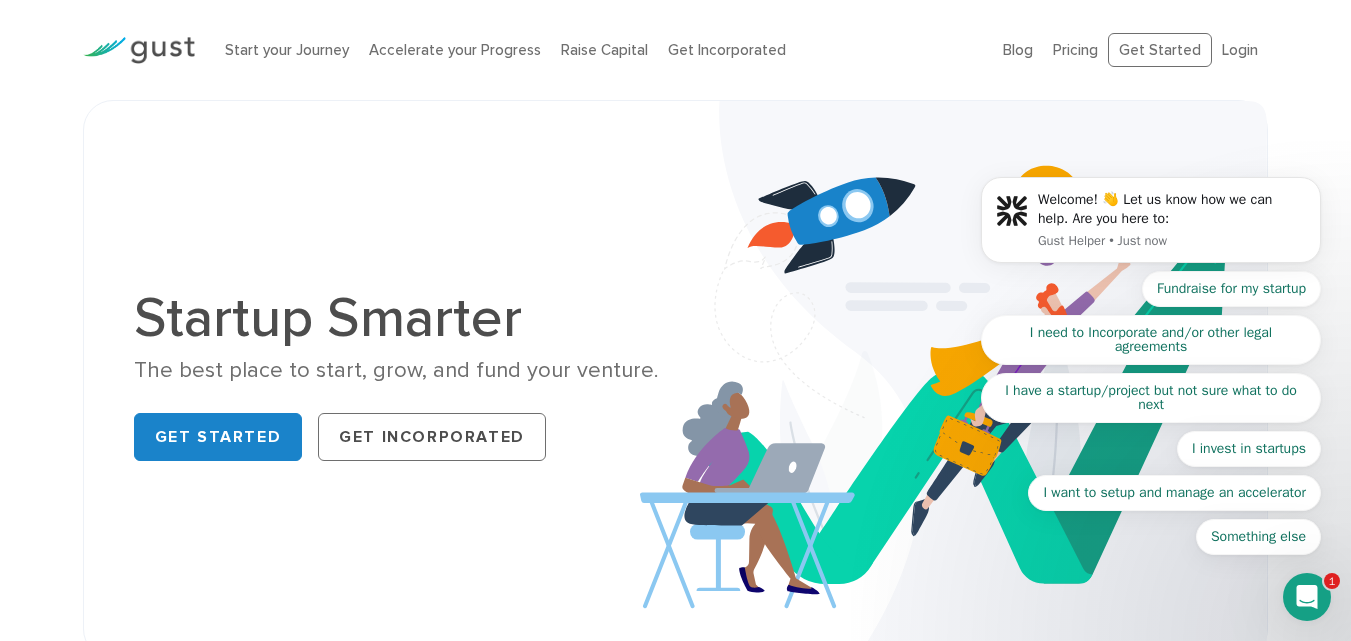 click on "Welcome! 👋 Let us know how we can help. Are you here to: Gust Helper • Just now Fundraise for my startup I need to Incorporate and/or other legal agreements I have a startup/project but not sure what to do next I invest in startups I want to setup and manage an accelerator Something else" at bounding box center [1151, 225] 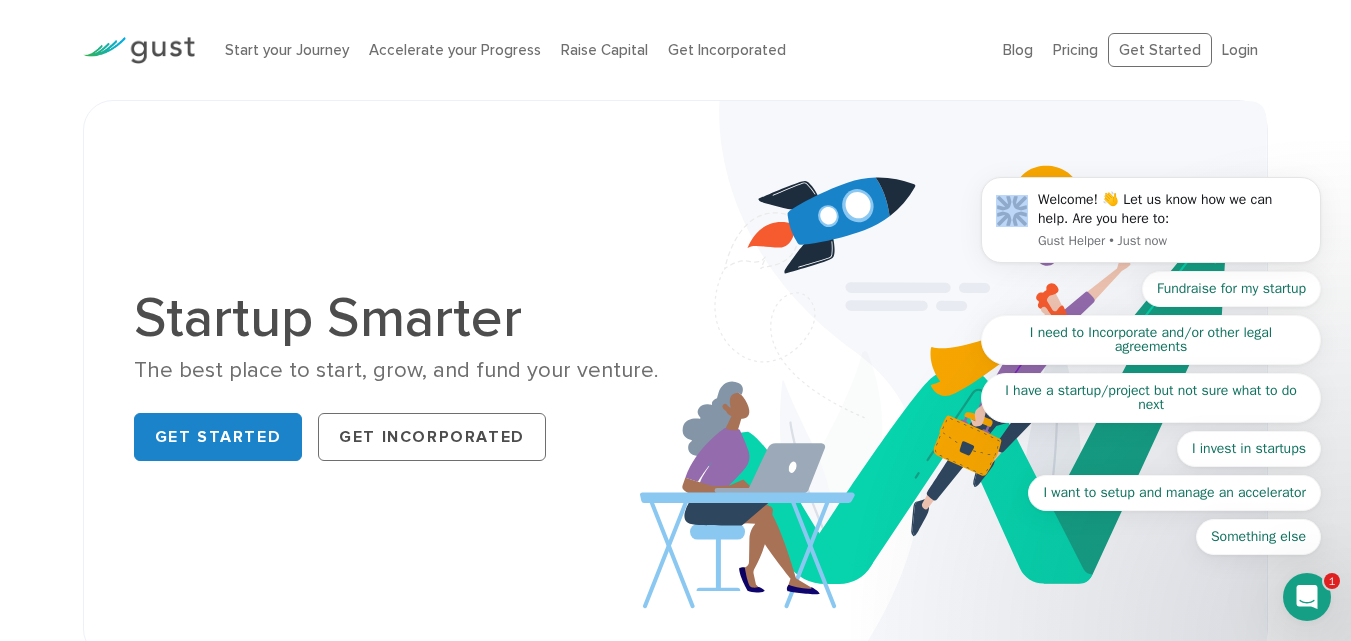 click on "Welcome! 👋 Let us know how we can help. Are you here to: Gust Helper • Just now Fundraise for my startup I need to Incorporate and/or other legal agreements I have a startup/project but not sure what to do next I invest in startups I want to setup and manage an accelerator Something else" at bounding box center [1151, 225] 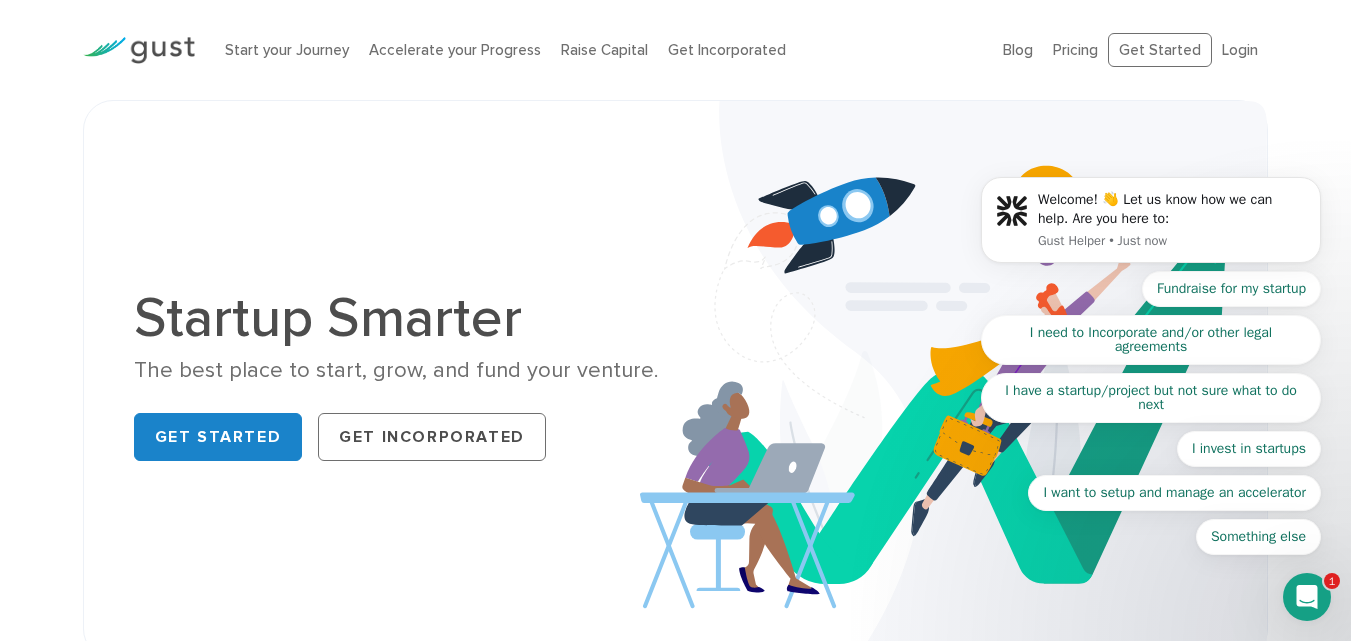 click on "Welcome! 👋 Let us know how we can help. Are you here to: Gust Helper • Just now Fundraise for my startup I need to Incorporate and/or other legal agreements I have a startup/project but not sure what to do next I invest in startups I want to setup and manage an accelerator Something else" at bounding box center (1151, 225) 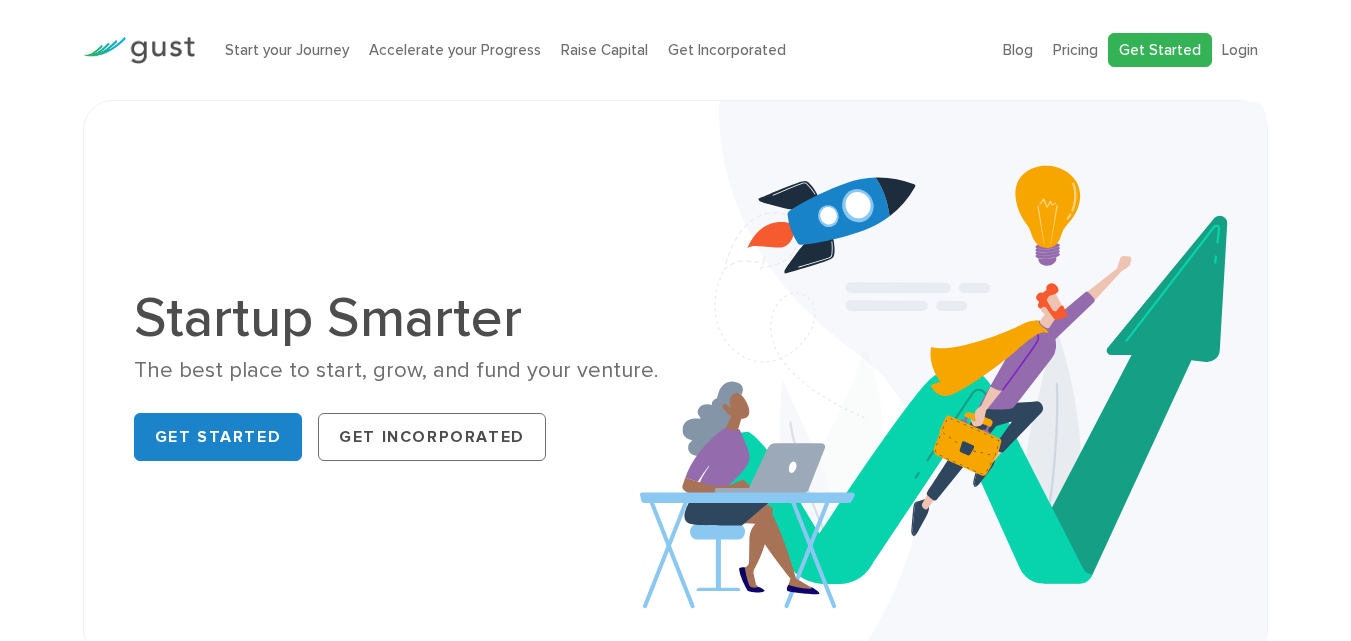 scroll, scrollTop: 0, scrollLeft: 0, axis: both 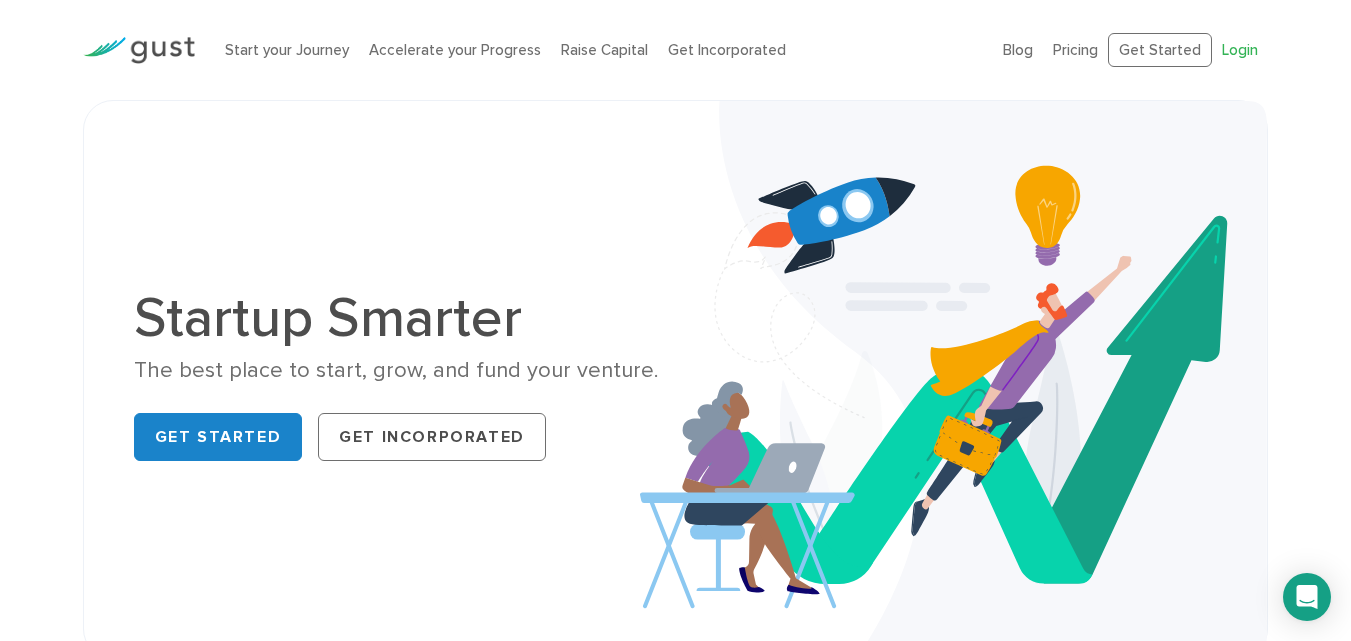 click on "Login" at bounding box center (1240, 50) 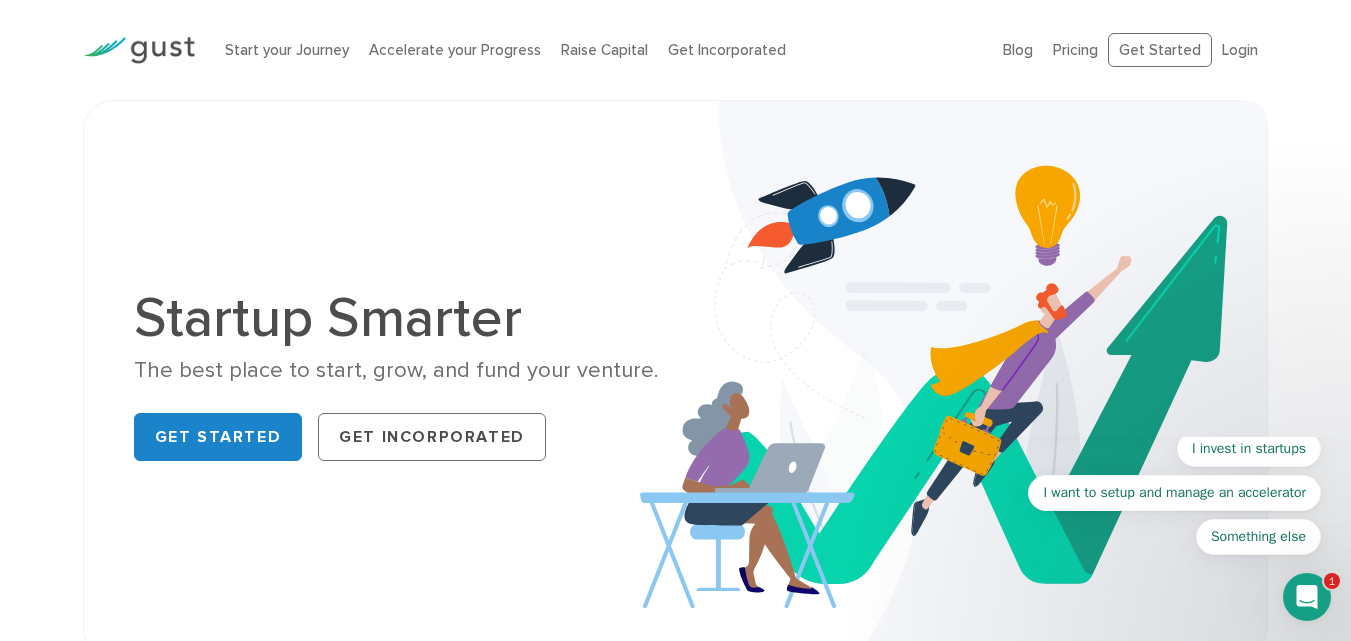 scroll, scrollTop: 0, scrollLeft: 0, axis: both 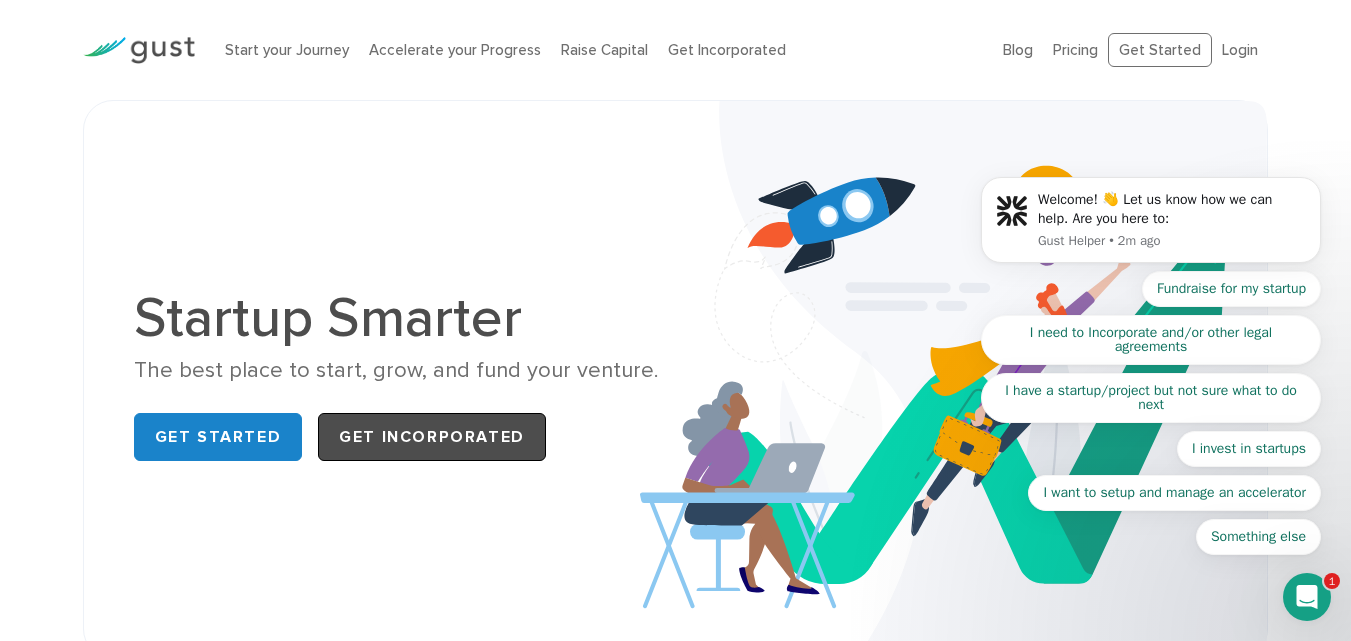 click on "Get Incorporated" at bounding box center (432, 437) 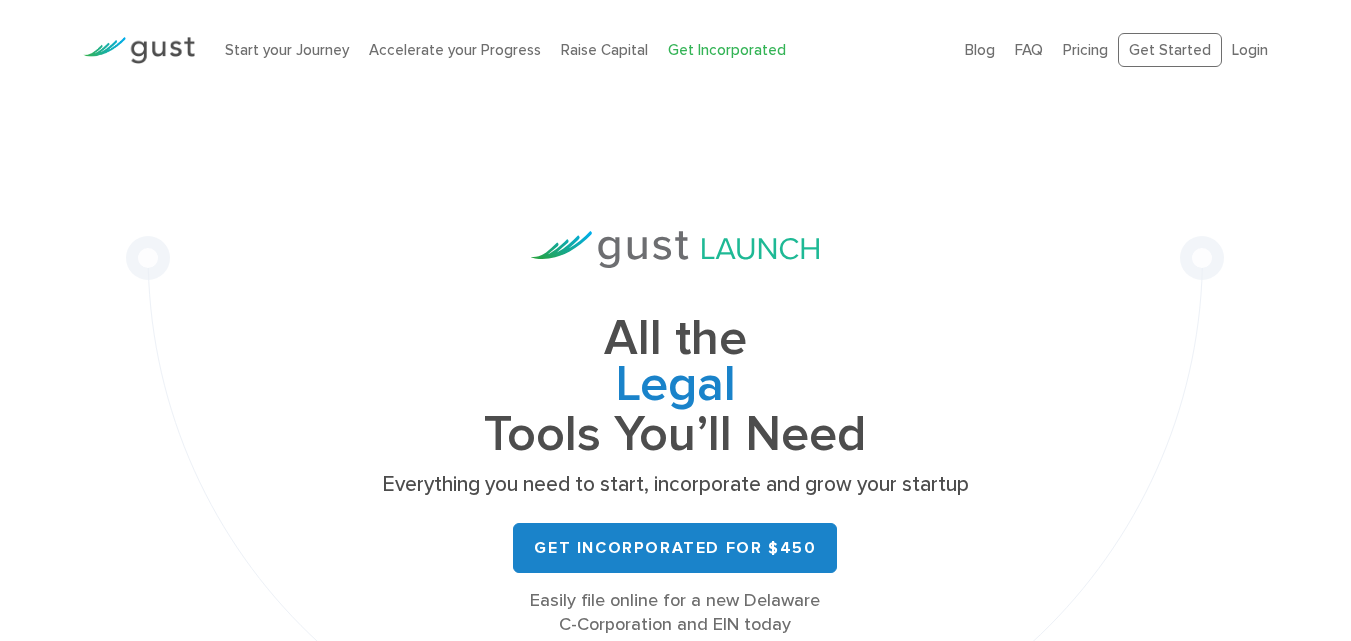 scroll, scrollTop: 0, scrollLeft: 0, axis: both 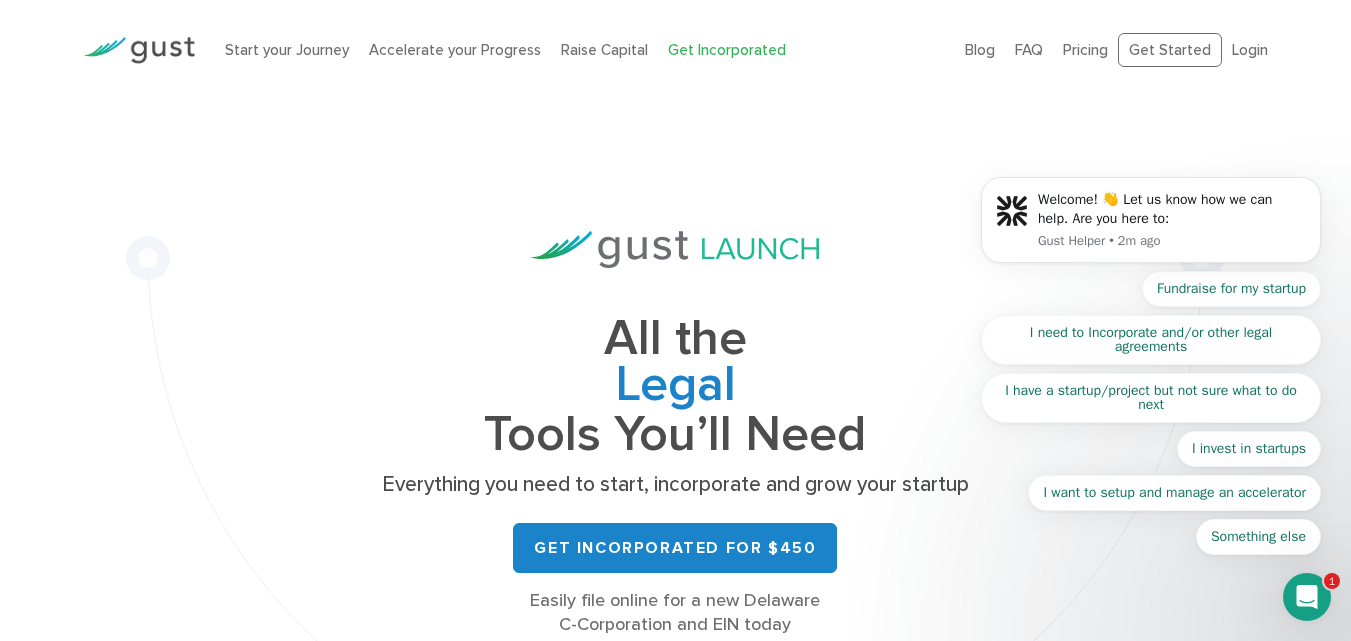 click on "Welcome! 👋 Let us know how we can help. Are you here to: Gust Helper • 2m ago Fundraise for my startup I need to Incorporate and/or other legal agreements I have a startup/project but not sure what to do next I invest in startups I want to setup and manage an accelerator Something else" at bounding box center (1151, 225) 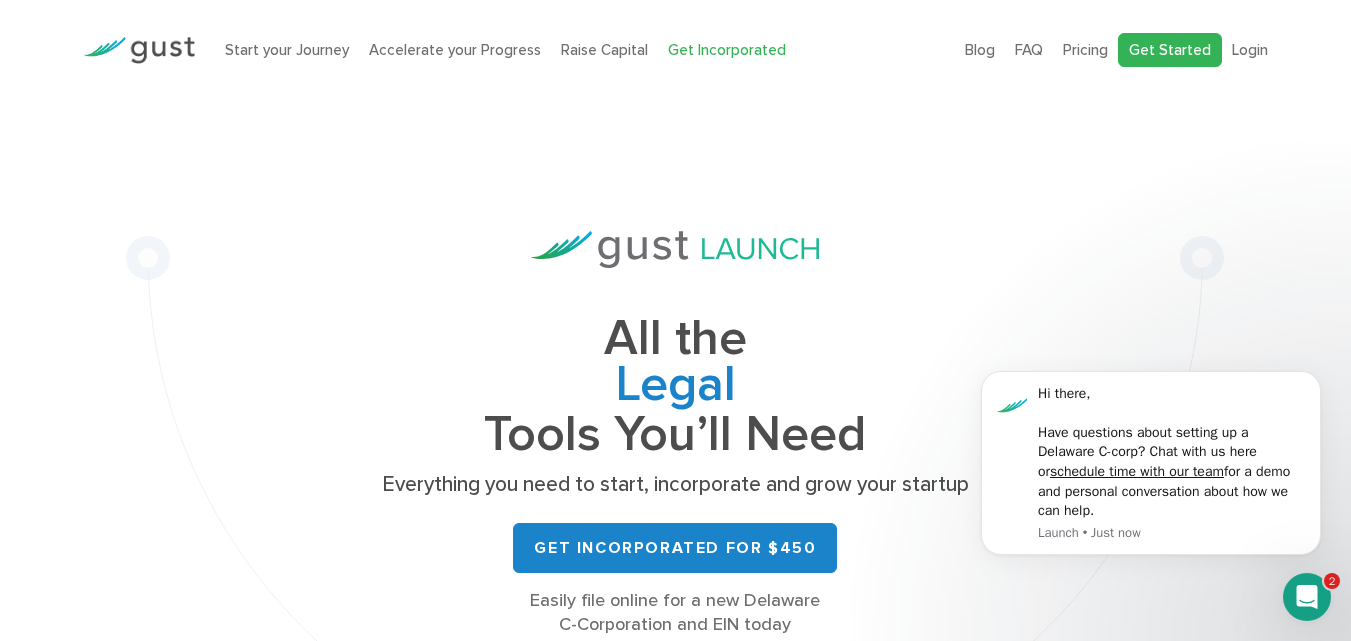 click on "Get Started" at bounding box center [1170, 50] 